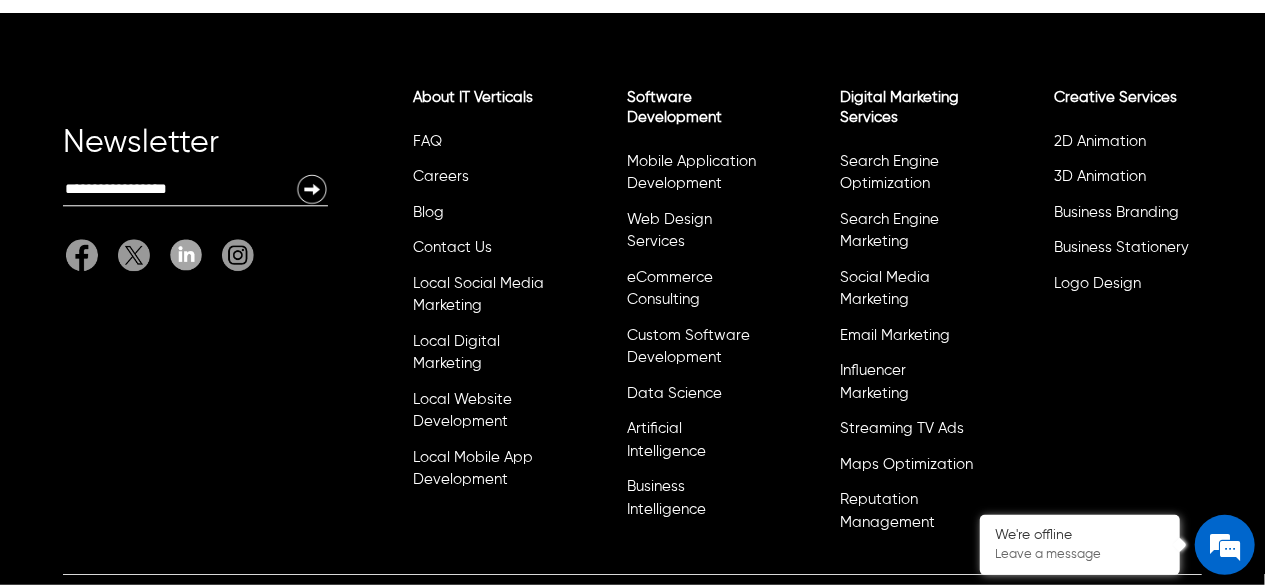 scroll, scrollTop: 6356, scrollLeft: 0, axis: vertical 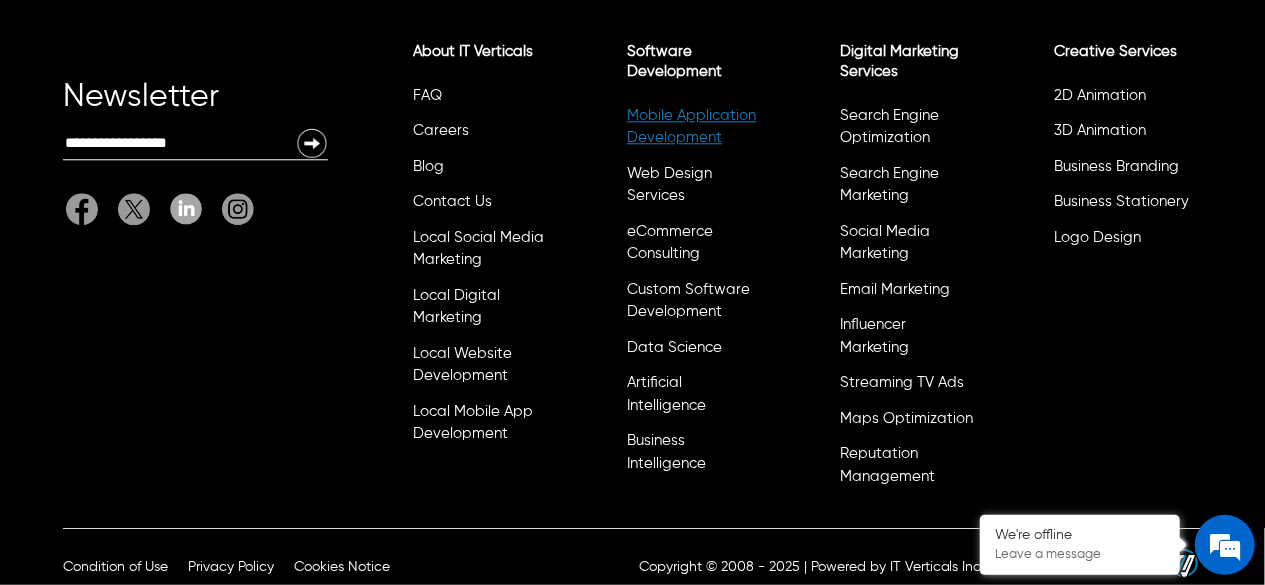 click on "Mobile Application Development" at bounding box center [691, 127] 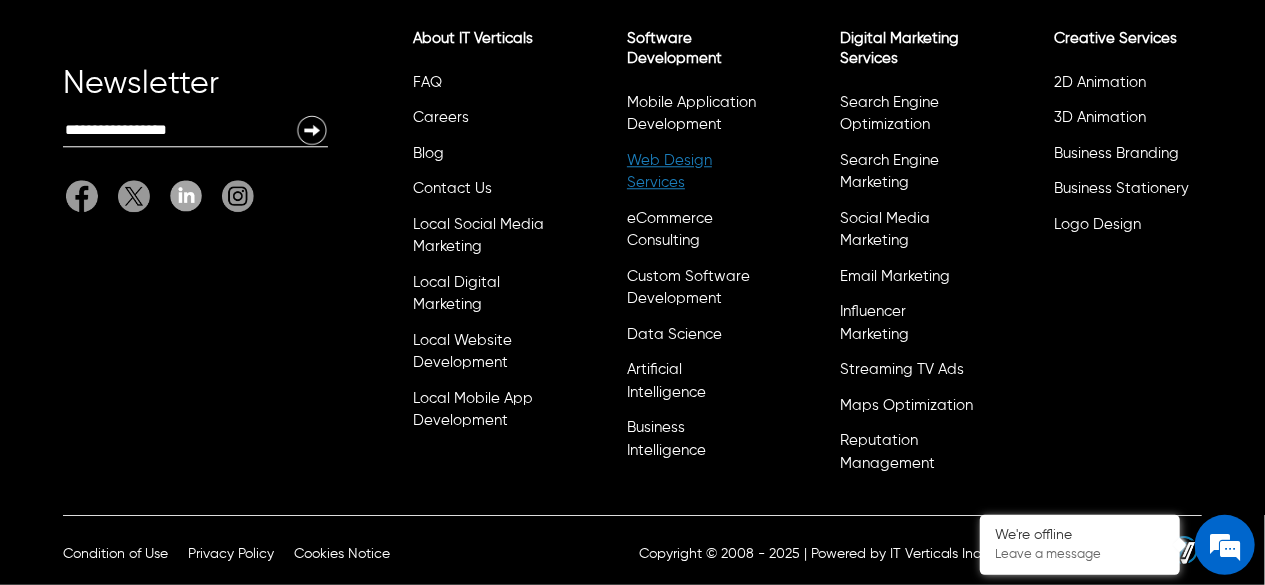 scroll, scrollTop: 6356, scrollLeft: 0, axis: vertical 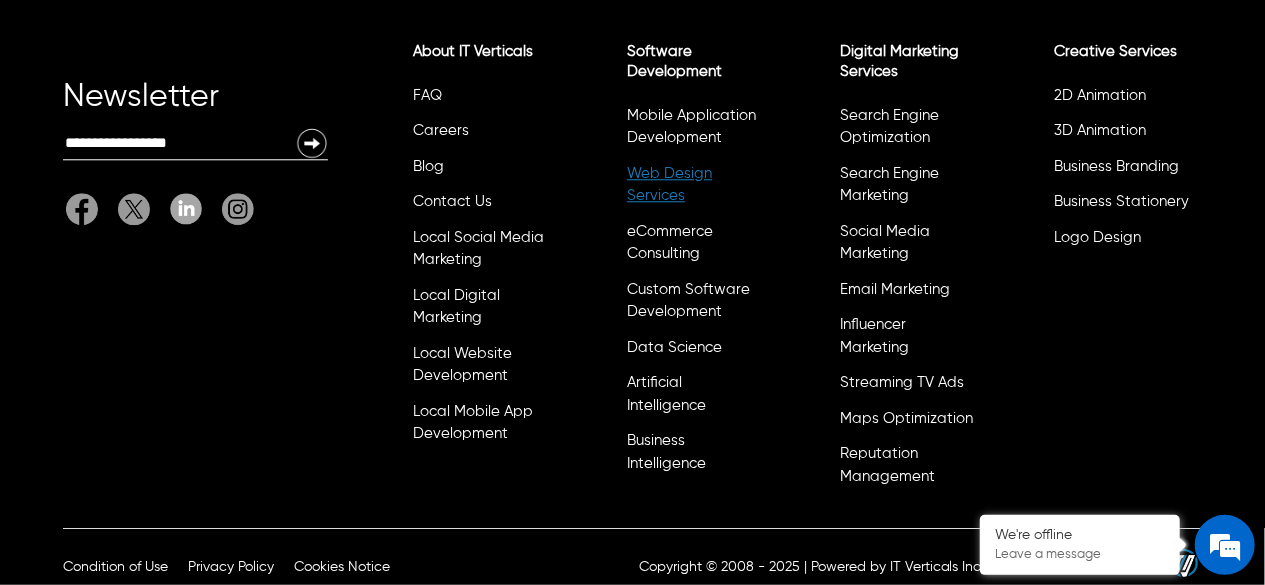 click on "Web Design Services" at bounding box center [669, 185] 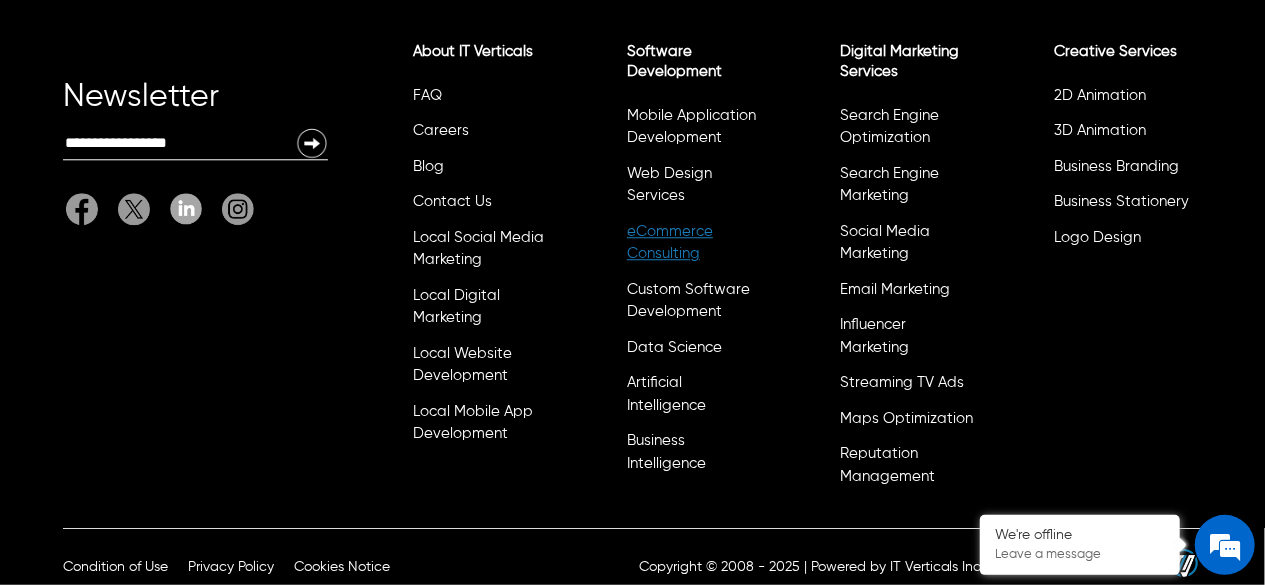 click on "eCommerce Consulting" at bounding box center [670, 243] 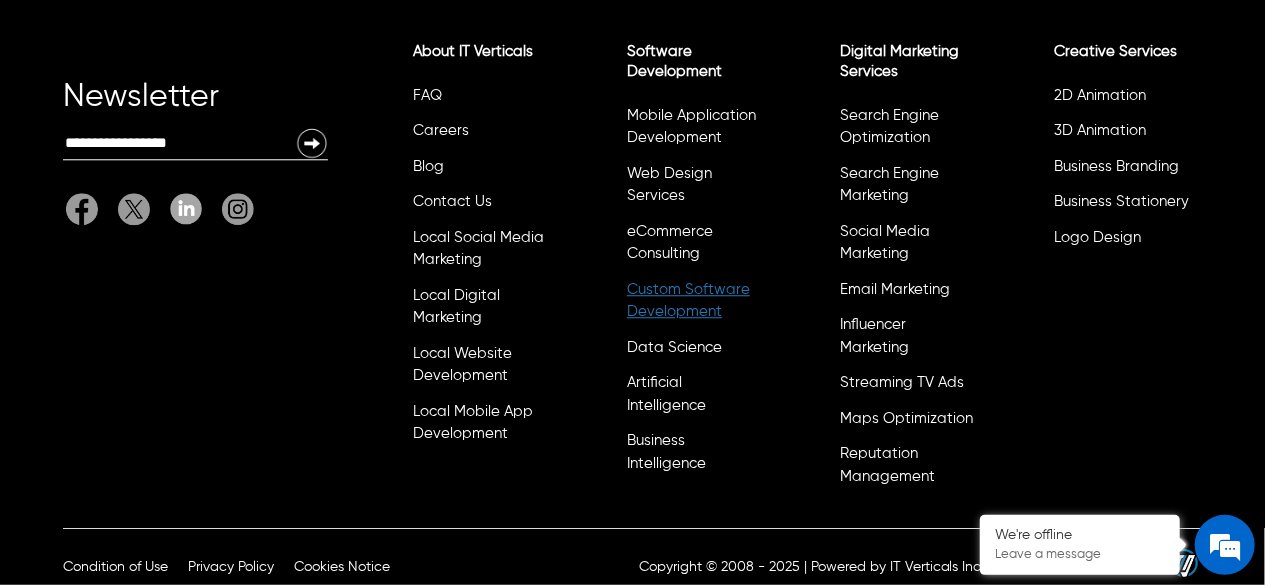 scroll, scrollTop: 0, scrollLeft: 0, axis: both 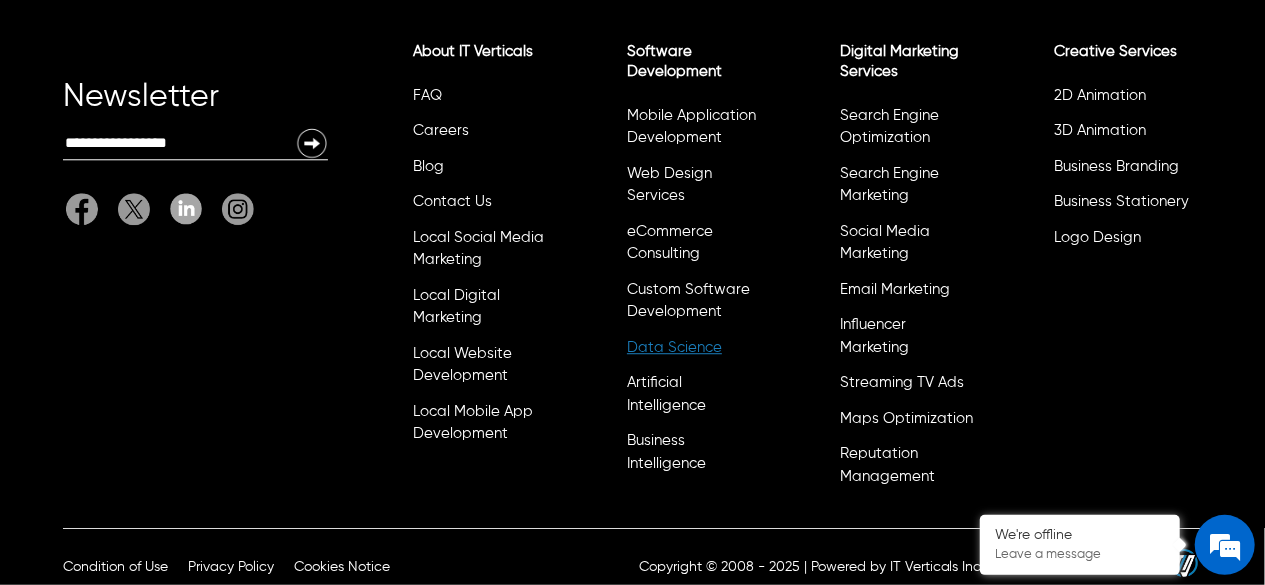 click on "Data Science" at bounding box center (674, 347) 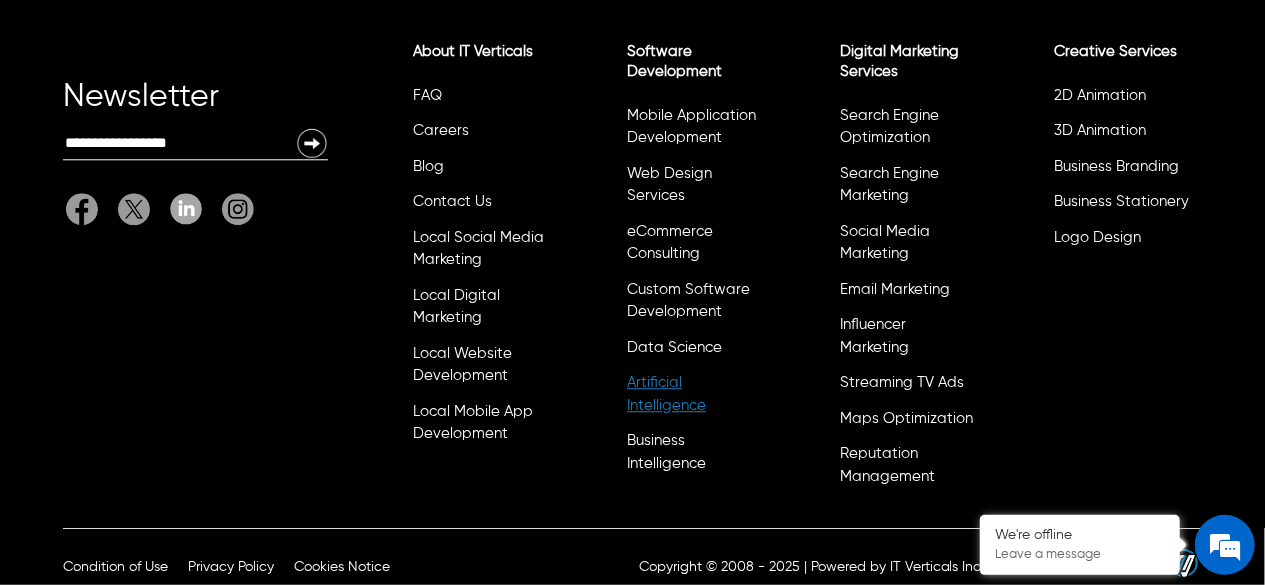 click on "Artificial Intelligence" at bounding box center [666, 394] 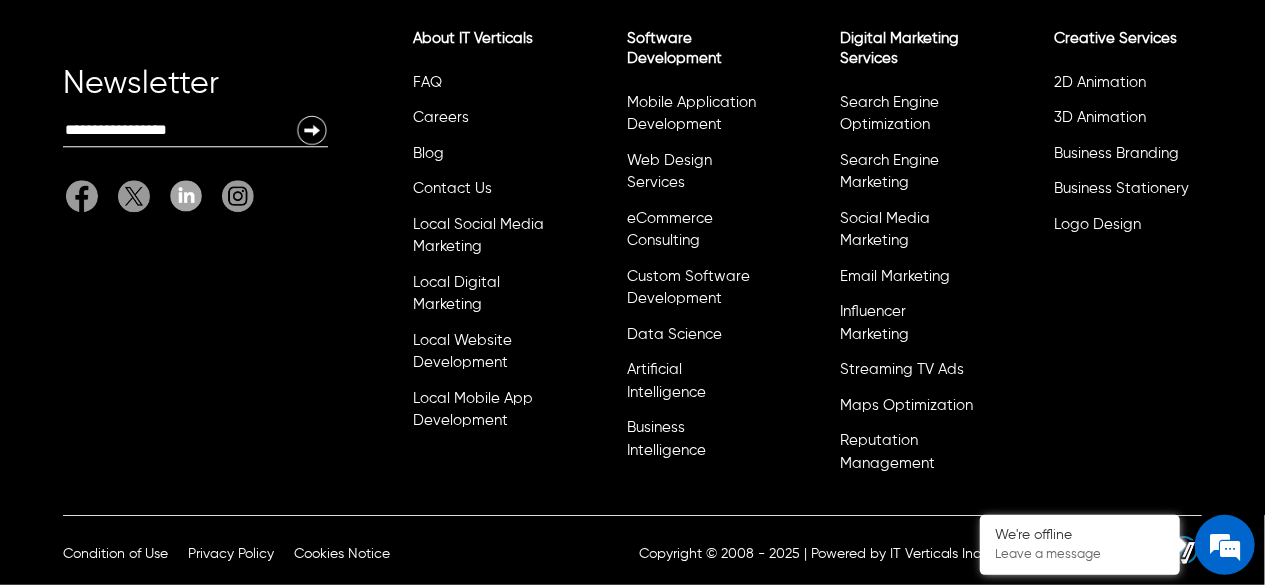 scroll, scrollTop: 6356, scrollLeft: 0, axis: vertical 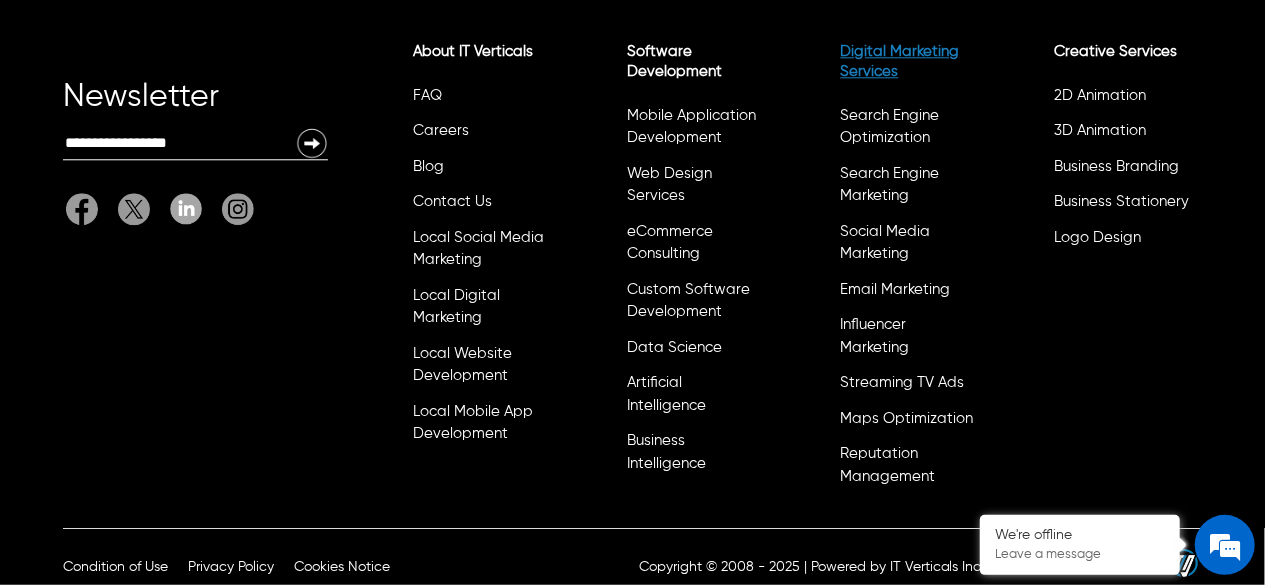click on "Digital Marketing Services" at bounding box center [900, 61] 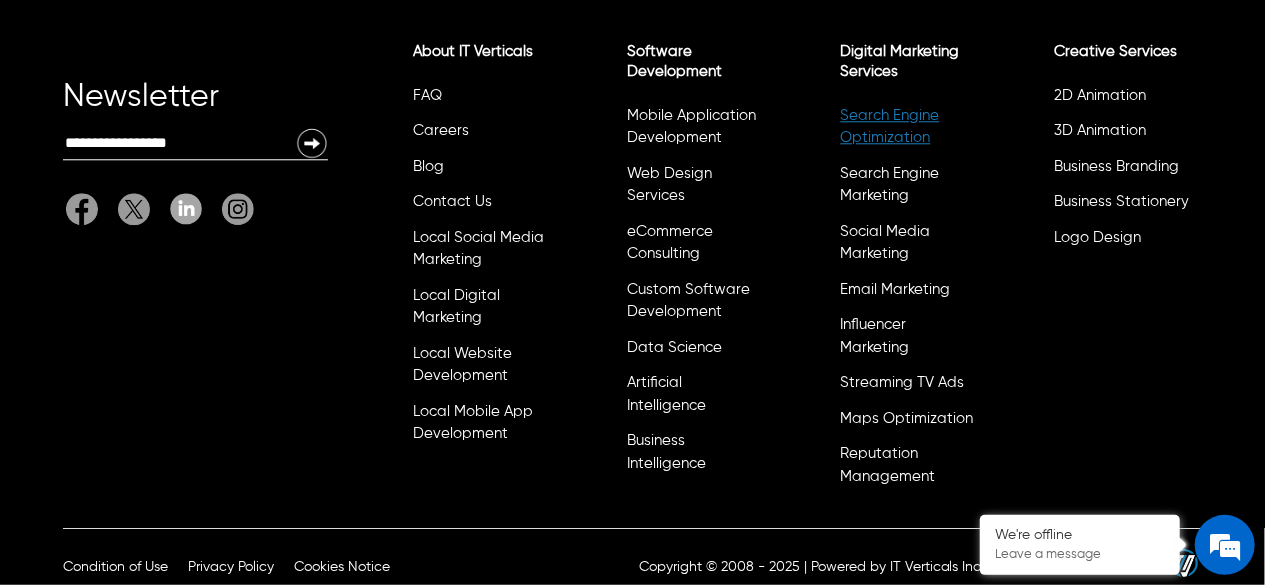 click on "Search Engine Optimization" at bounding box center [890, 127] 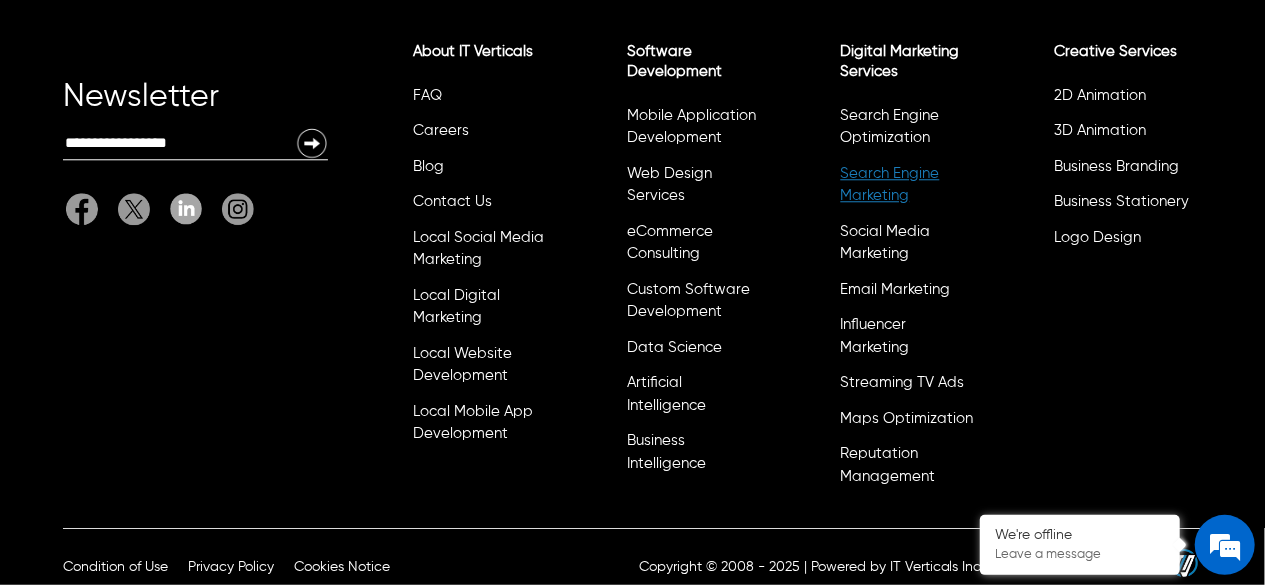 click on "Search Engine Marketing" at bounding box center [890, 185] 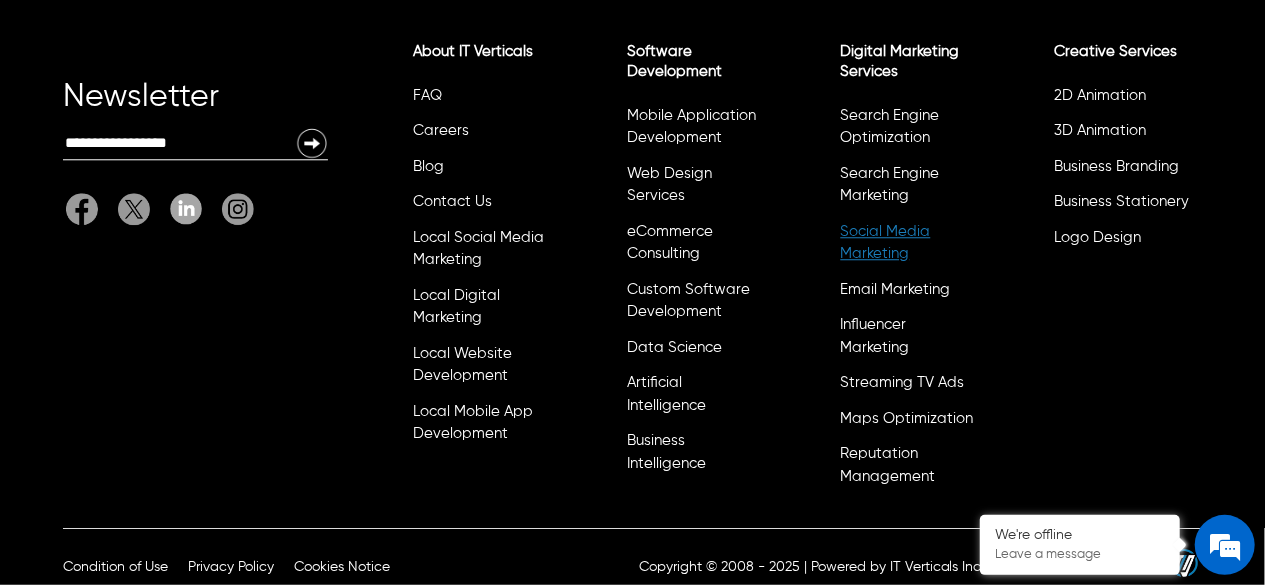 click on "Social Media Marketing" at bounding box center [886, 243] 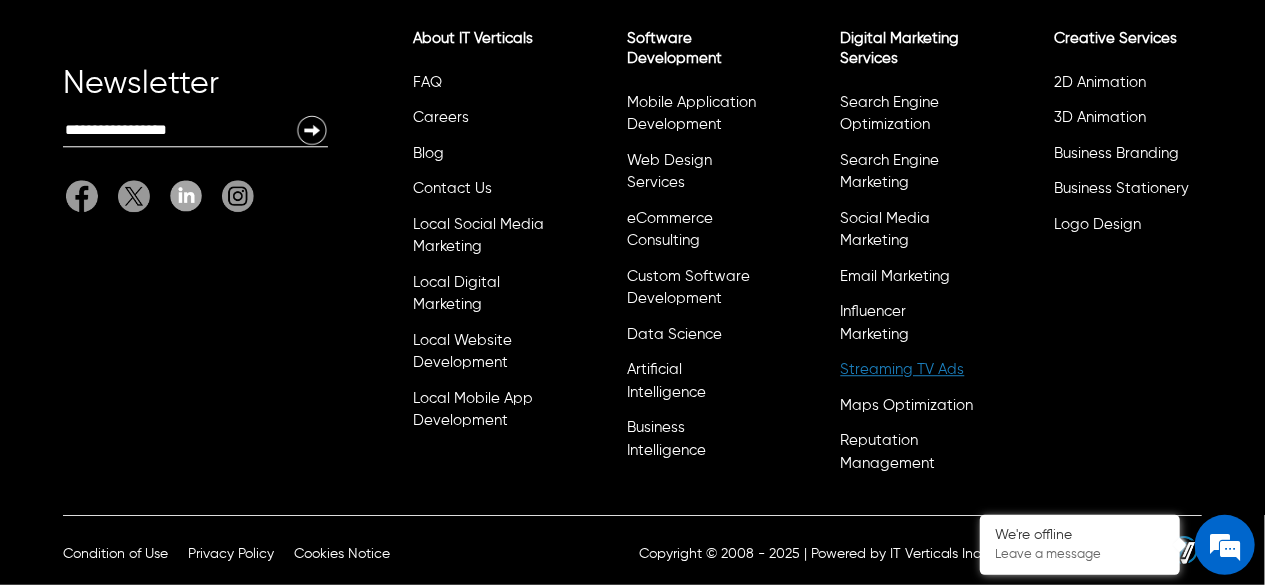 scroll, scrollTop: 6356, scrollLeft: 0, axis: vertical 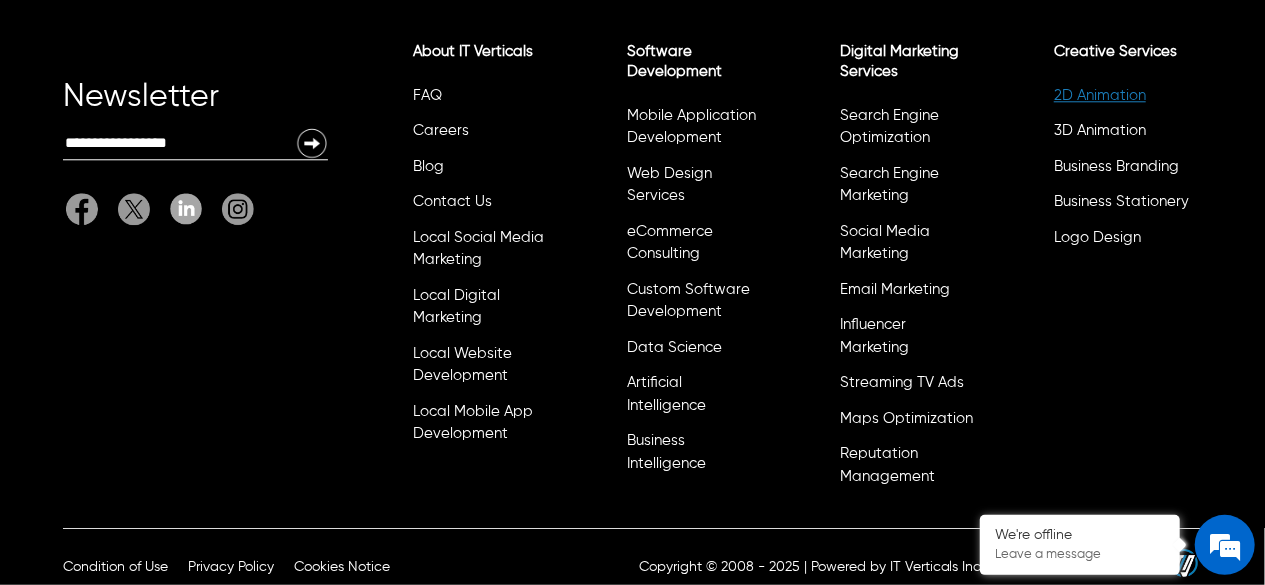 click on "2D Animation" at bounding box center (1100, 95) 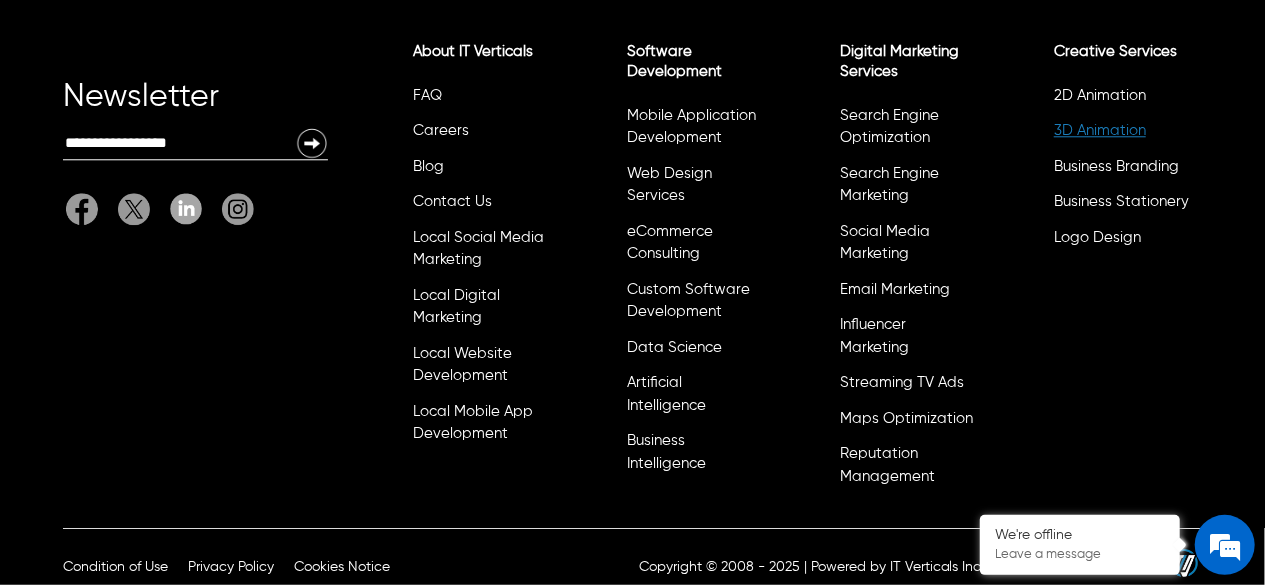 click on "3D Animation" at bounding box center [1100, 130] 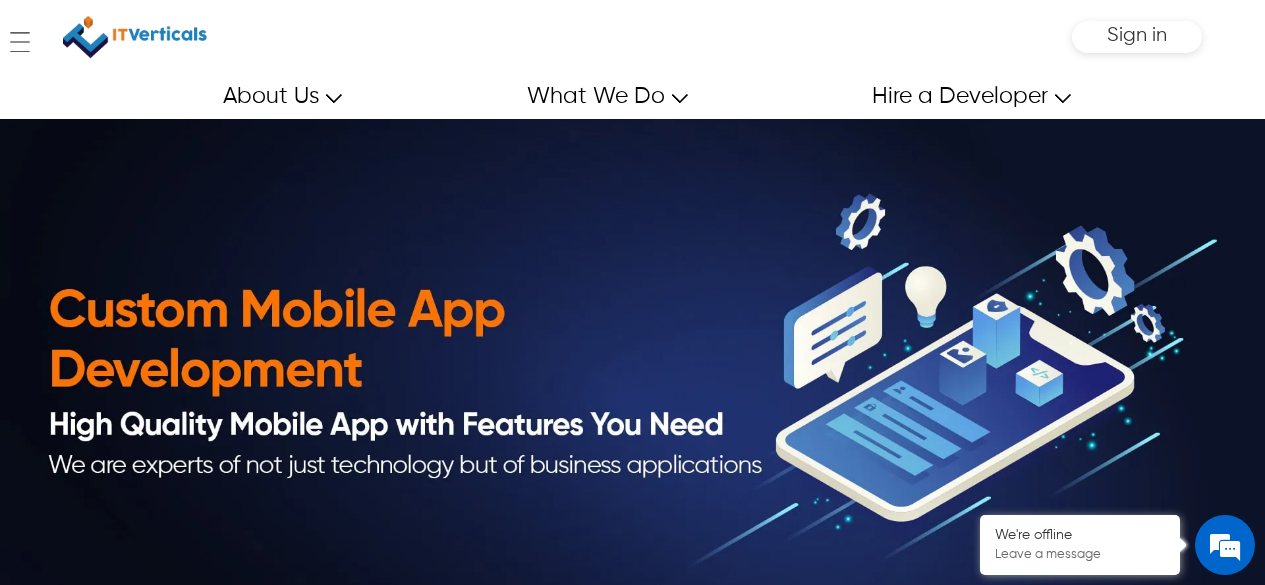scroll, scrollTop: 0, scrollLeft: 0, axis: both 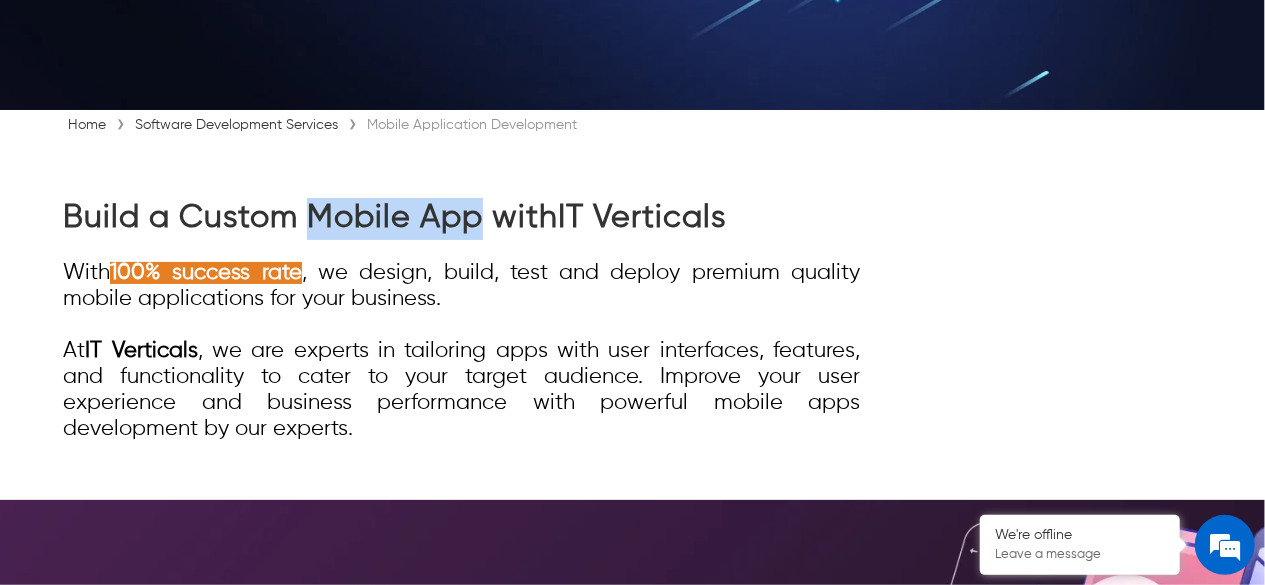 drag, startPoint x: 310, startPoint y: 216, endPoint x: 480, endPoint y: 213, distance: 170.02647 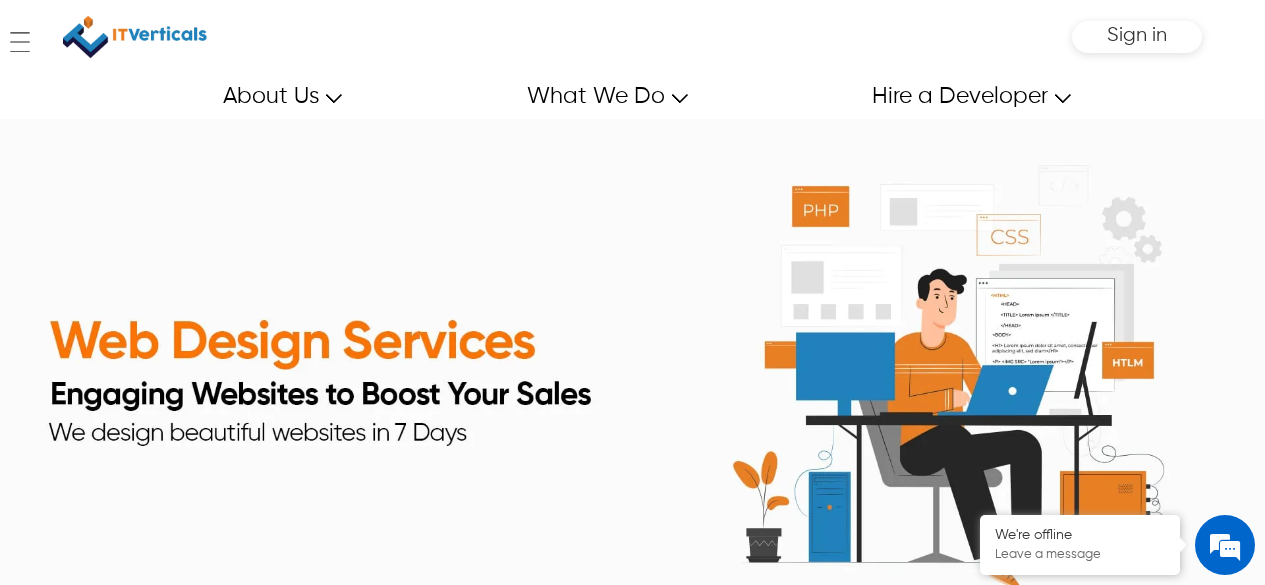 scroll, scrollTop: 0, scrollLeft: 0, axis: both 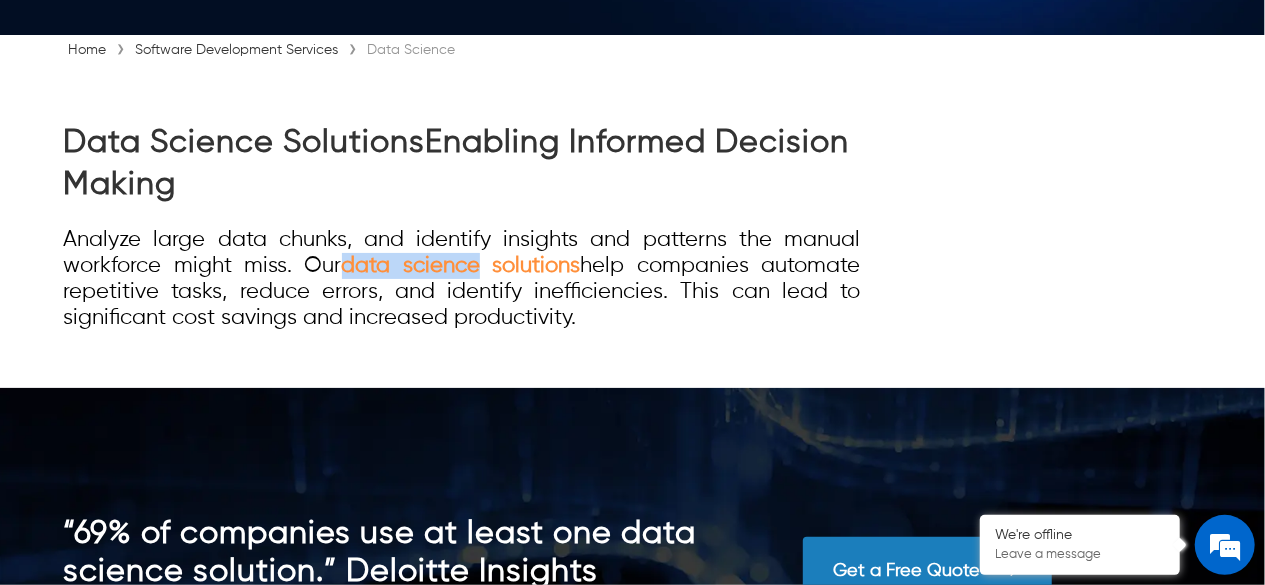 drag, startPoint x: 339, startPoint y: 267, endPoint x: 476, endPoint y: 270, distance: 137.03284 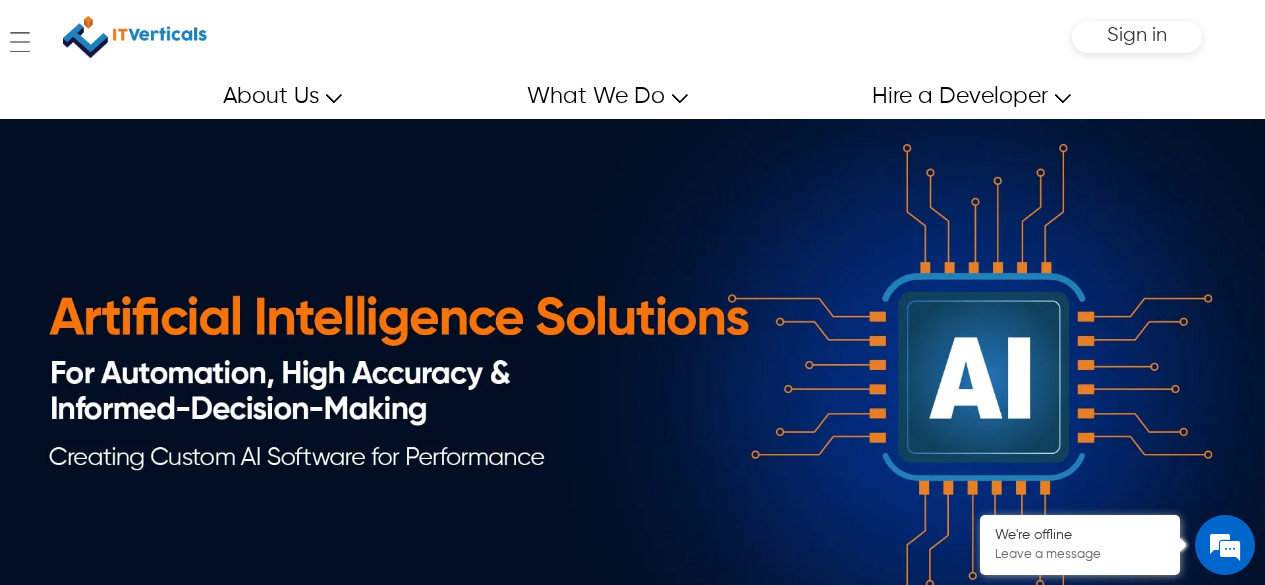 scroll, scrollTop: 0, scrollLeft: 0, axis: both 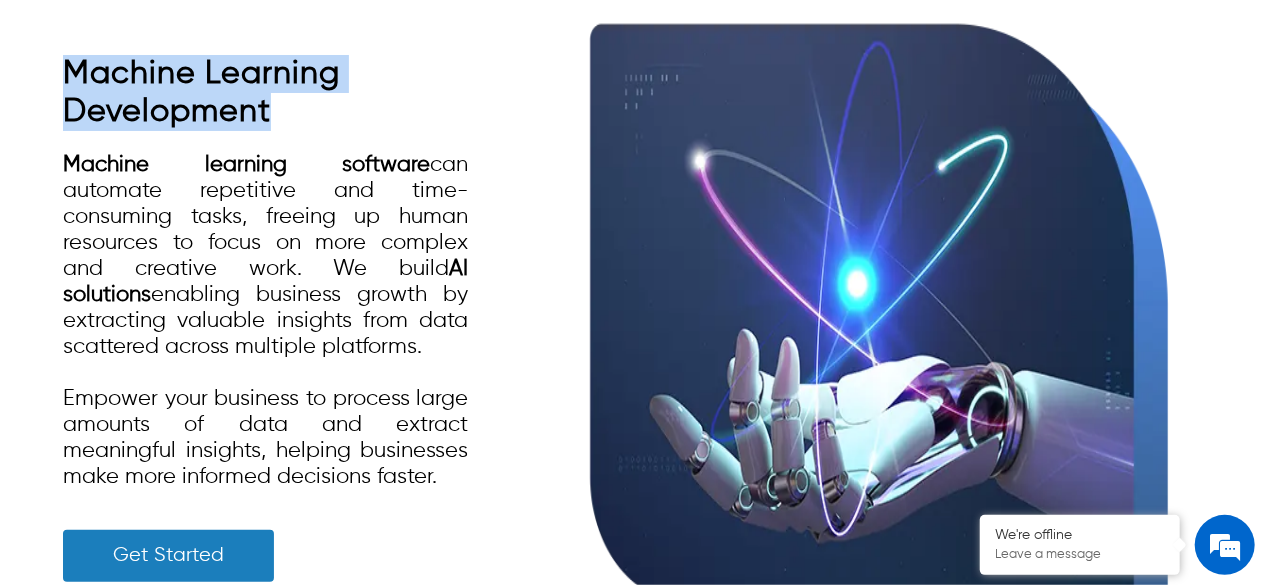 drag, startPoint x: 56, startPoint y: 73, endPoint x: 274, endPoint y: 99, distance: 219.54498 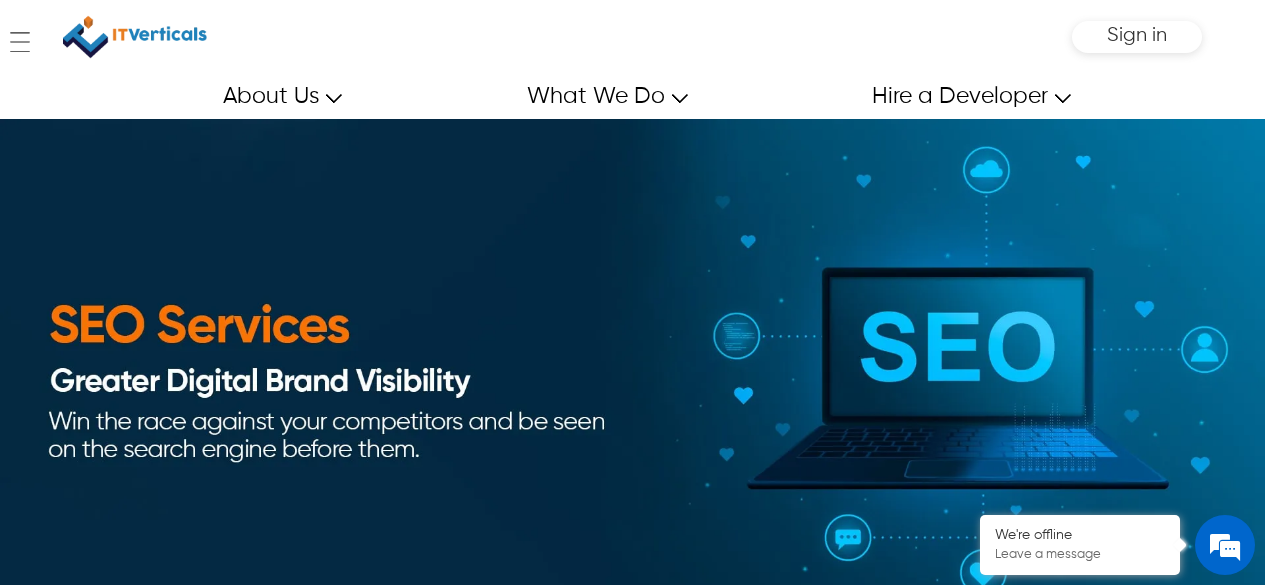 scroll, scrollTop: 0, scrollLeft: 0, axis: both 